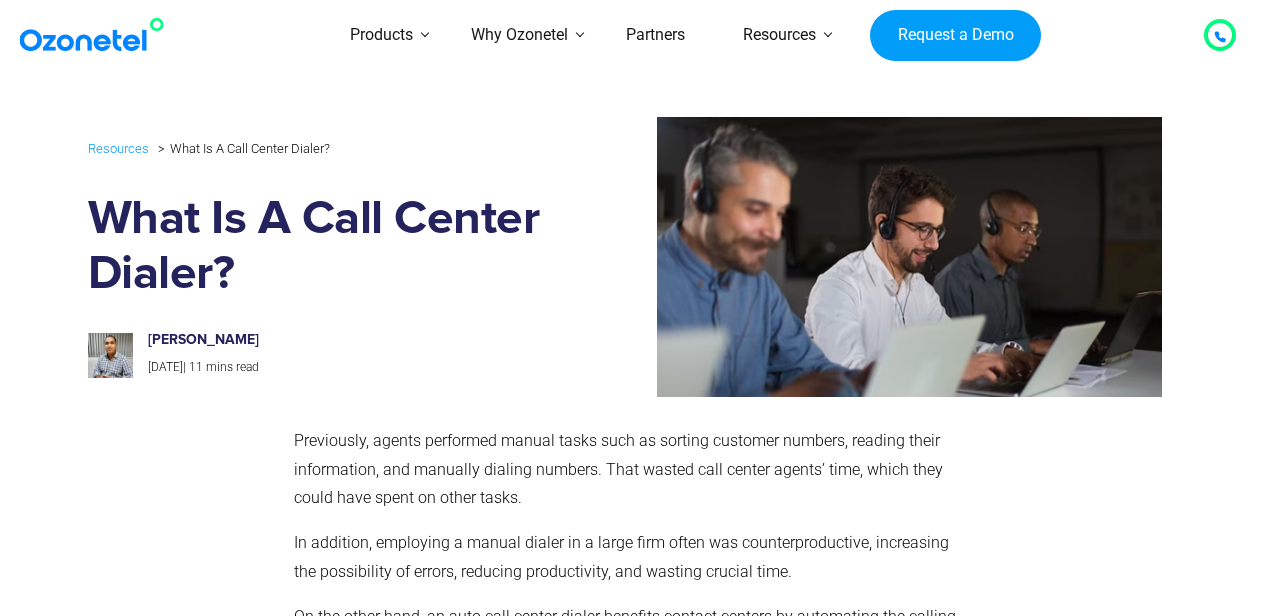 scroll, scrollTop: 0, scrollLeft: 0, axis: both 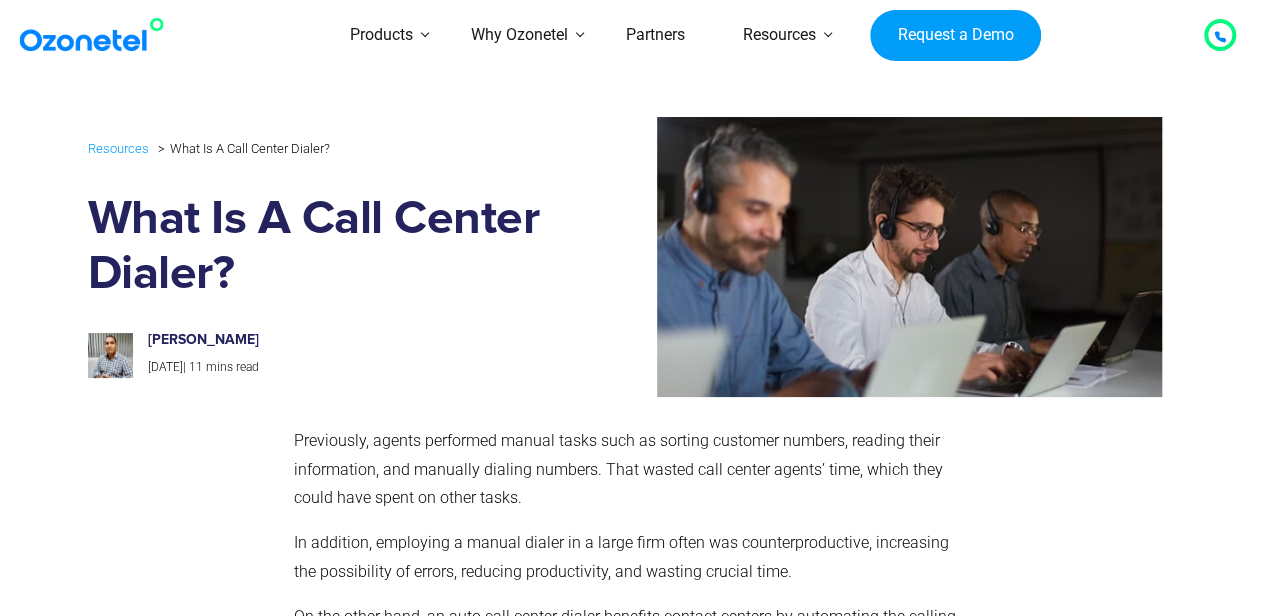 click on "Resources
What Is A Call Center Dialer?
What Is A Call Center Dialer?
[PERSON_NAME]
[DATE]  |     11   mins read" at bounding box center (633, 257) 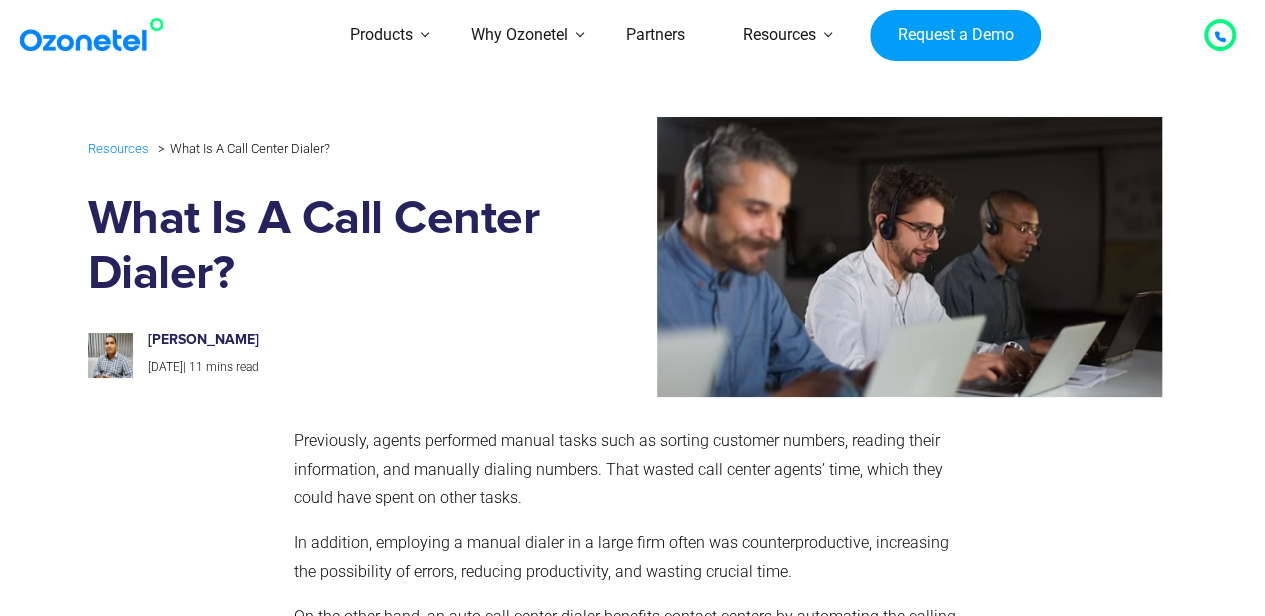 click on "Resources" at bounding box center (118, 148) 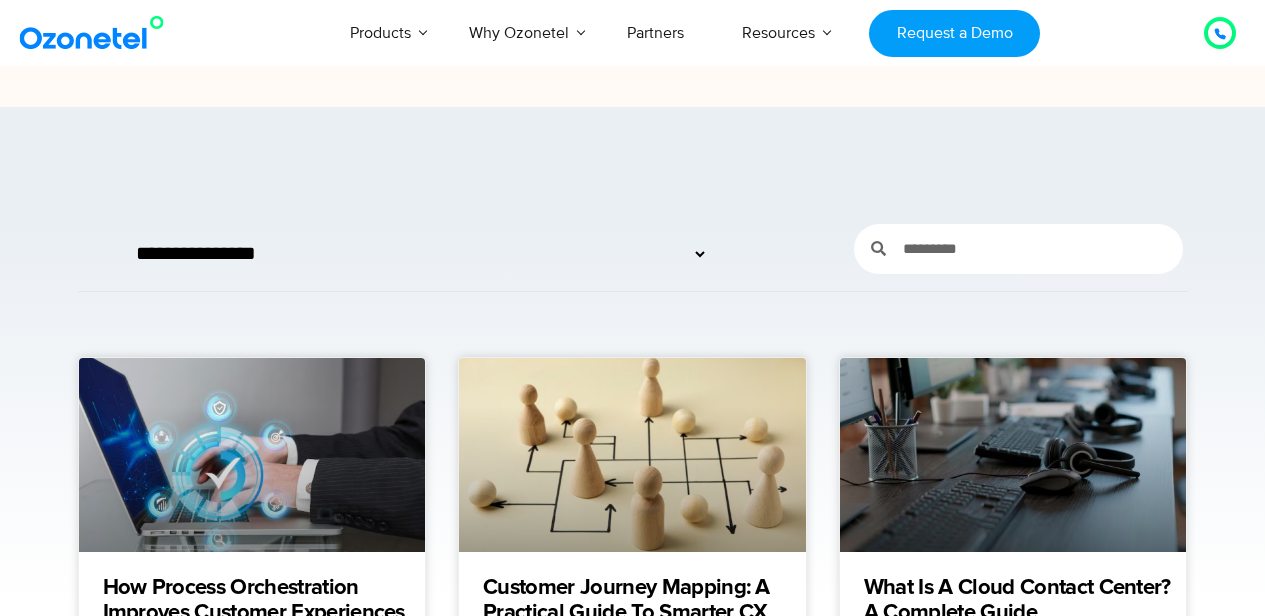 scroll, scrollTop: 0, scrollLeft: 0, axis: both 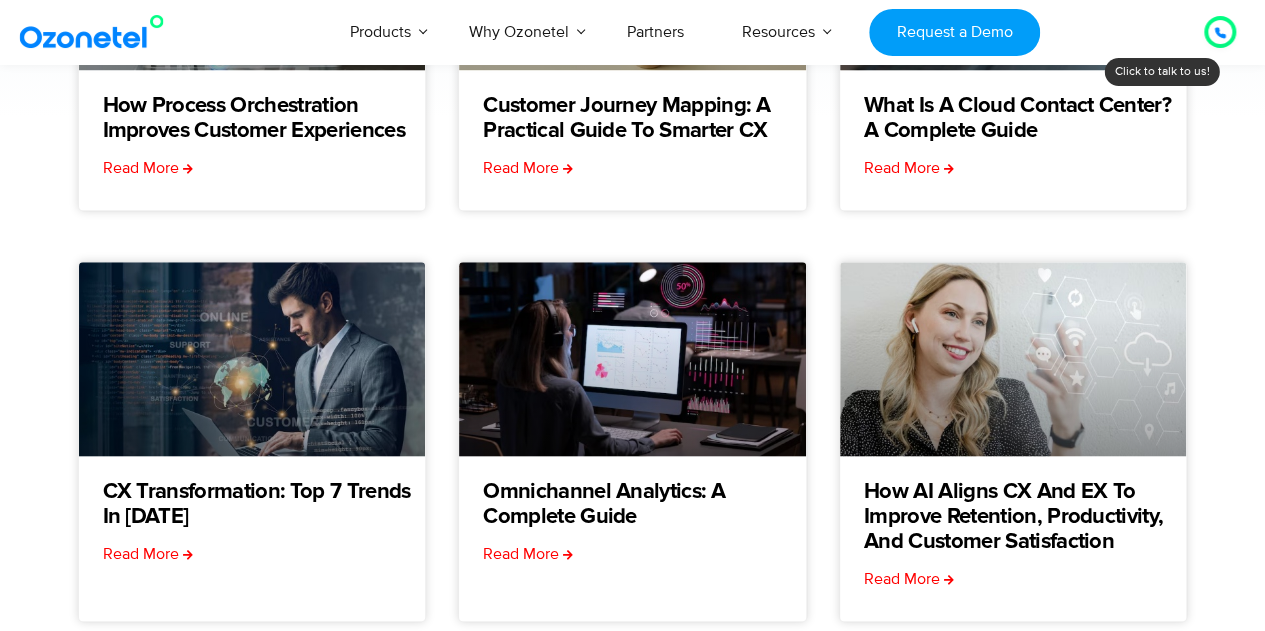 drag, startPoint x: 1279, startPoint y: 44, endPoint x: 1244, endPoint y: 190, distance: 150.13661 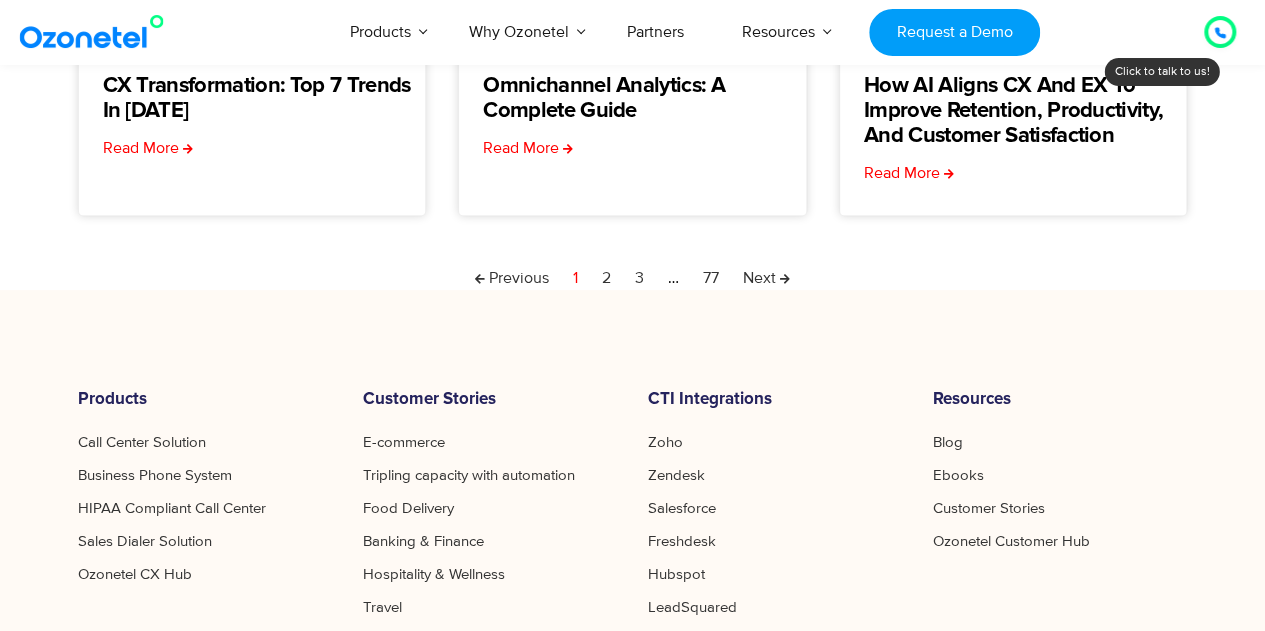 scroll, scrollTop: 884, scrollLeft: 0, axis: vertical 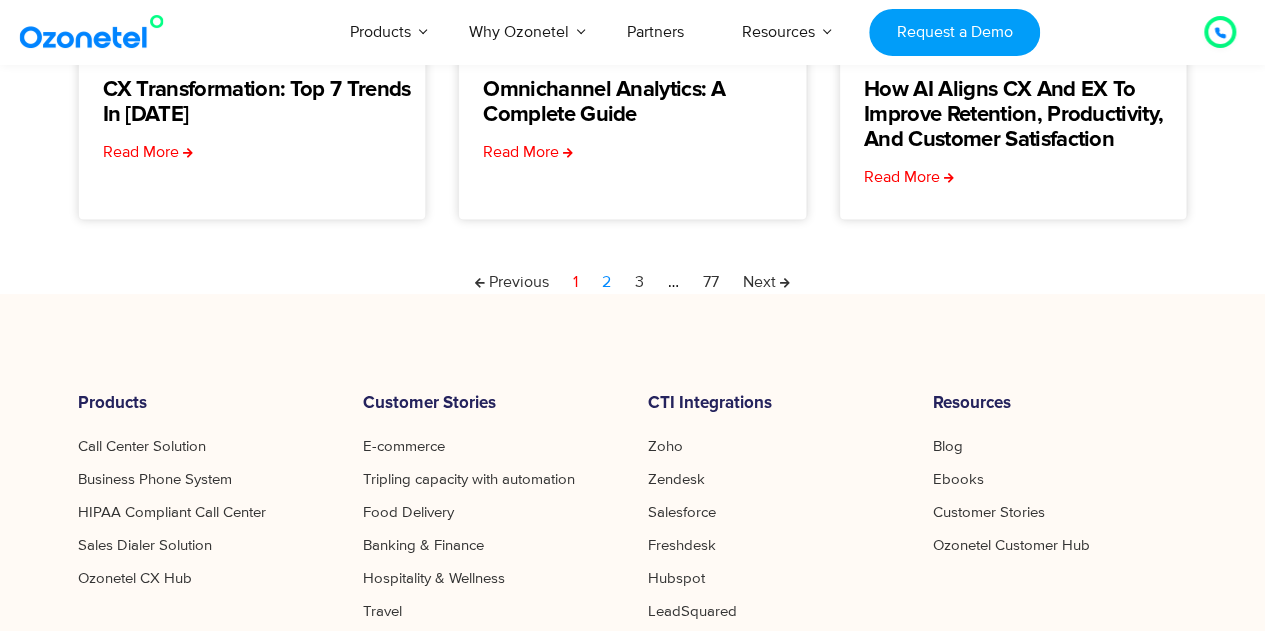 click on "Page 2" at bounding box center (606, 282) 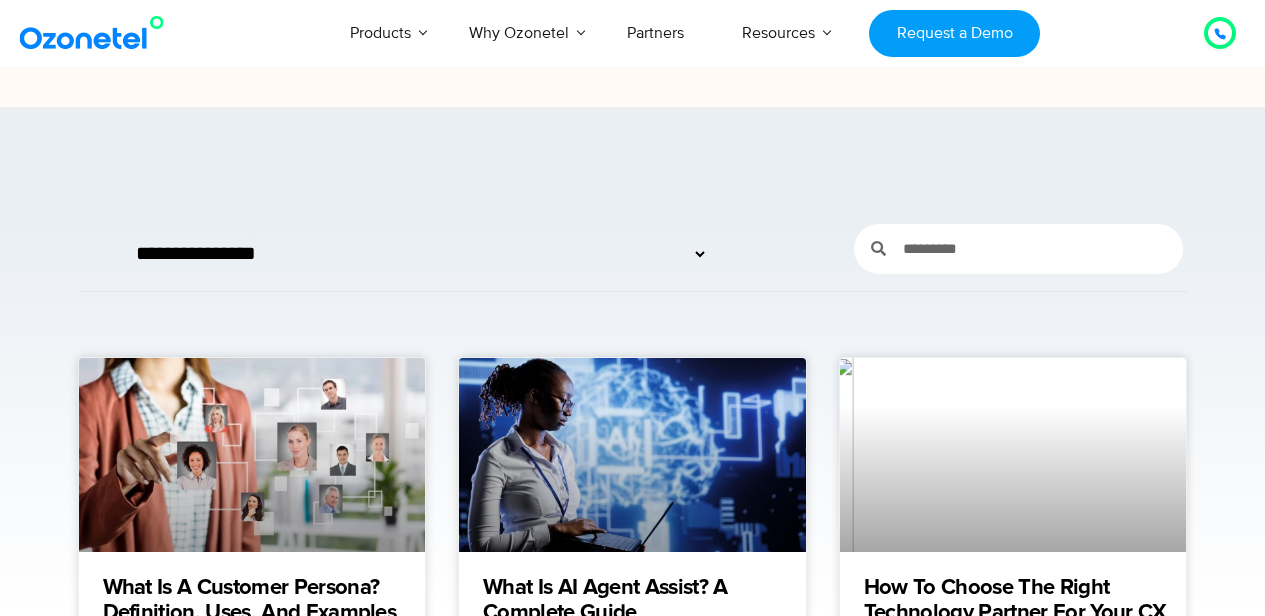 scroll, scrollTop: 0, scrollLeft: 0, axis: both 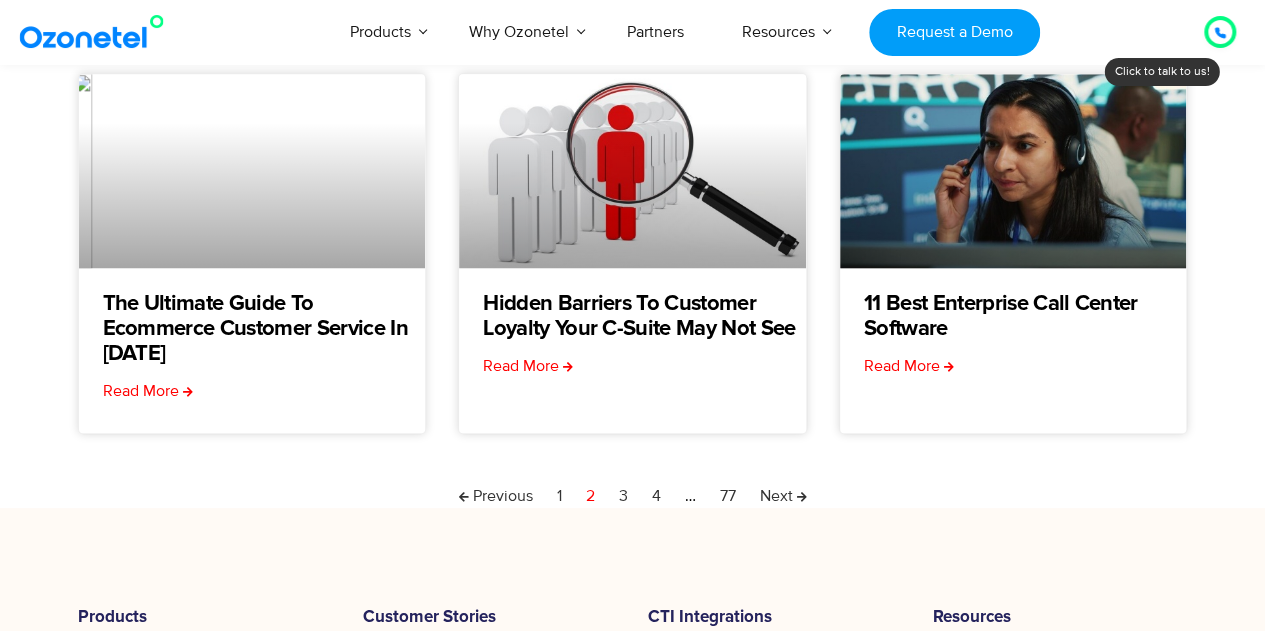 drag, startPoint x: 1279, startPoint y: 77, endPoint x: 1262, endPoint y: 287, distance: 210.68697 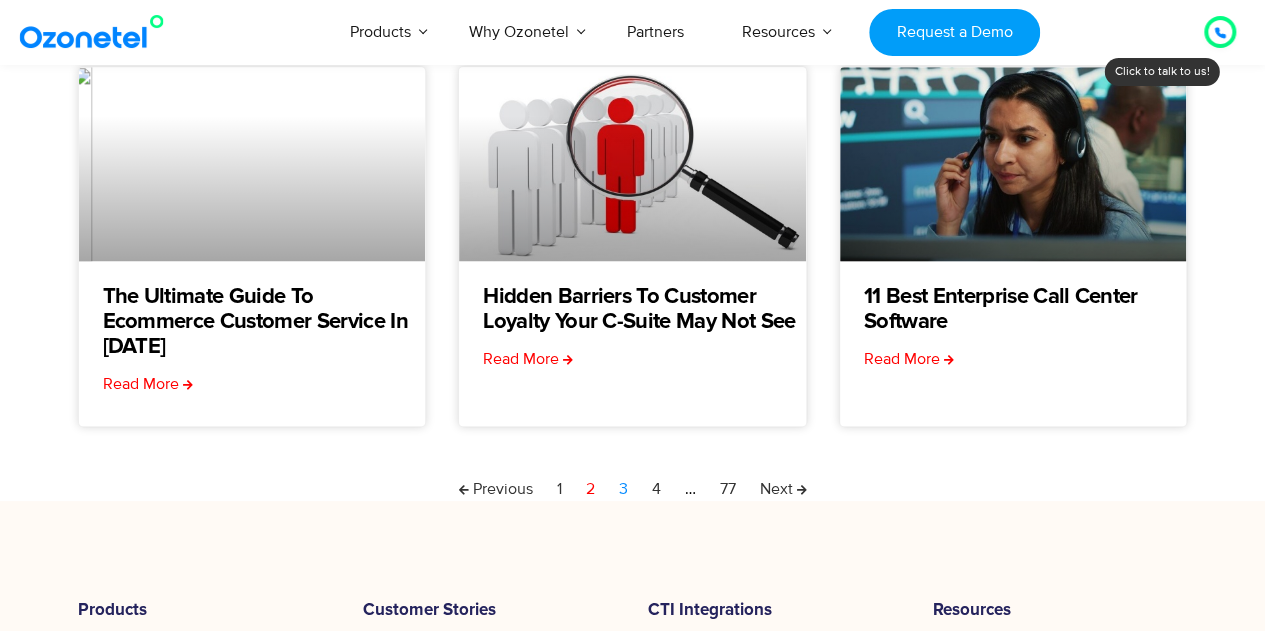 click on "Page 3" at bounding box center (623, 489) 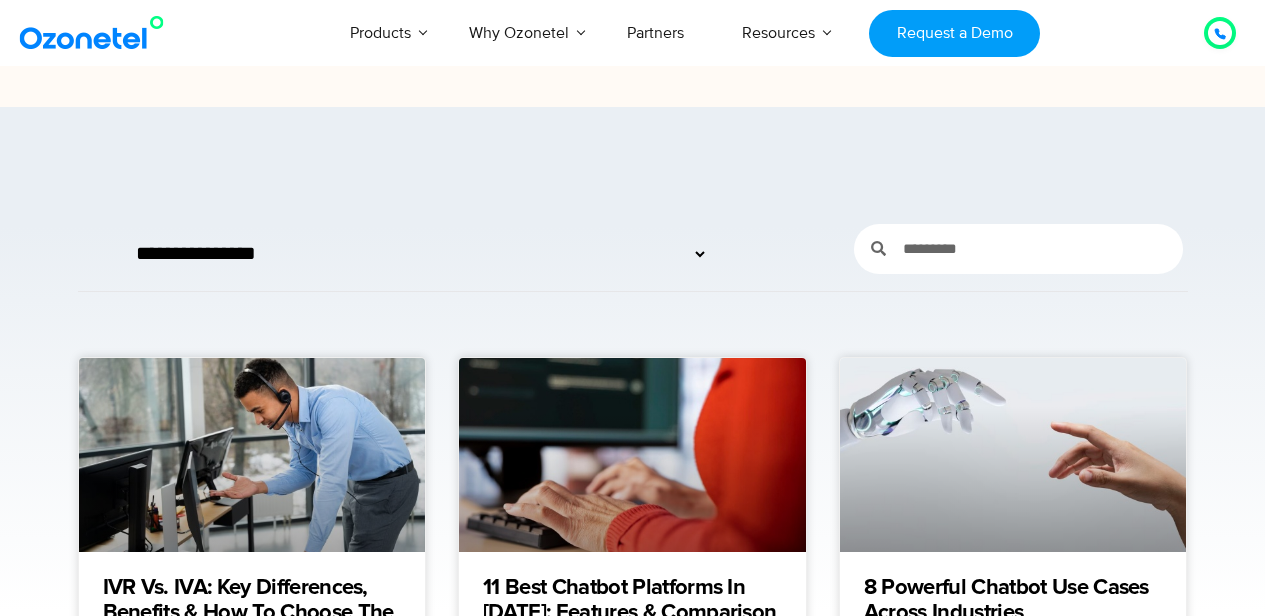 scroll, scrollTop: 0, scrollLeft: 0, axis: both 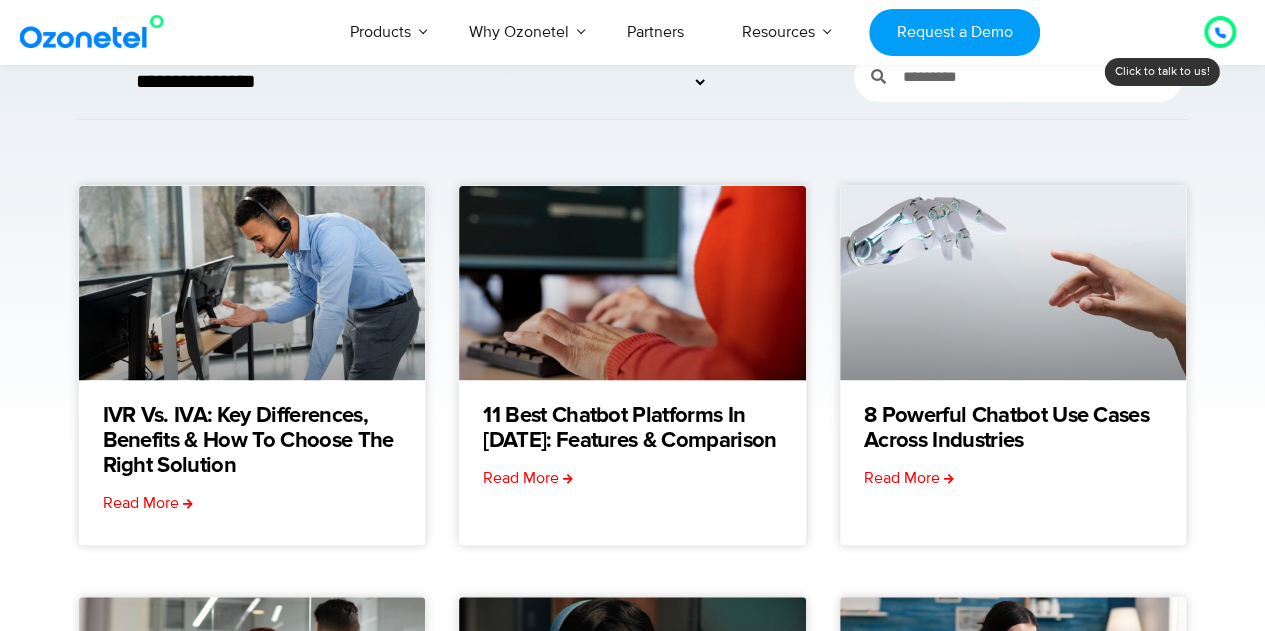drag, startPoint x: 1279, startPoint y: 132, endPoint x: 1271, endPoint y: 185, distance: 53.600372 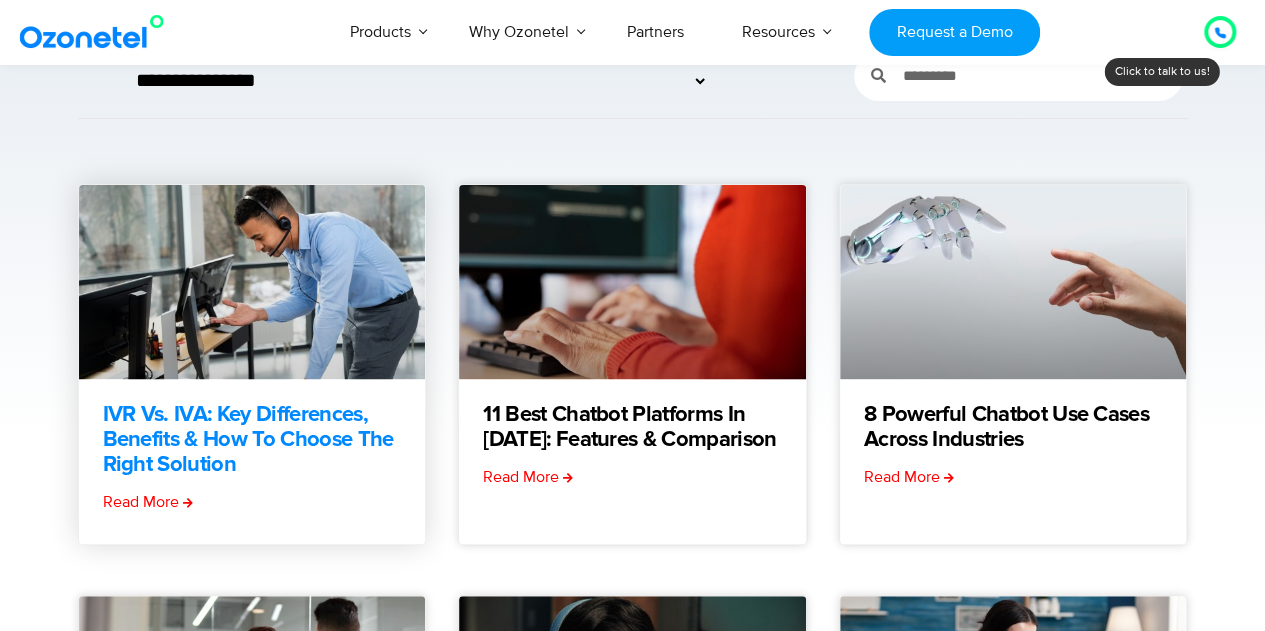 click on "IVR vs. IVA: Key Differences, Benefits & How to Choose the Right Solution" at bounding box center (264, 440) 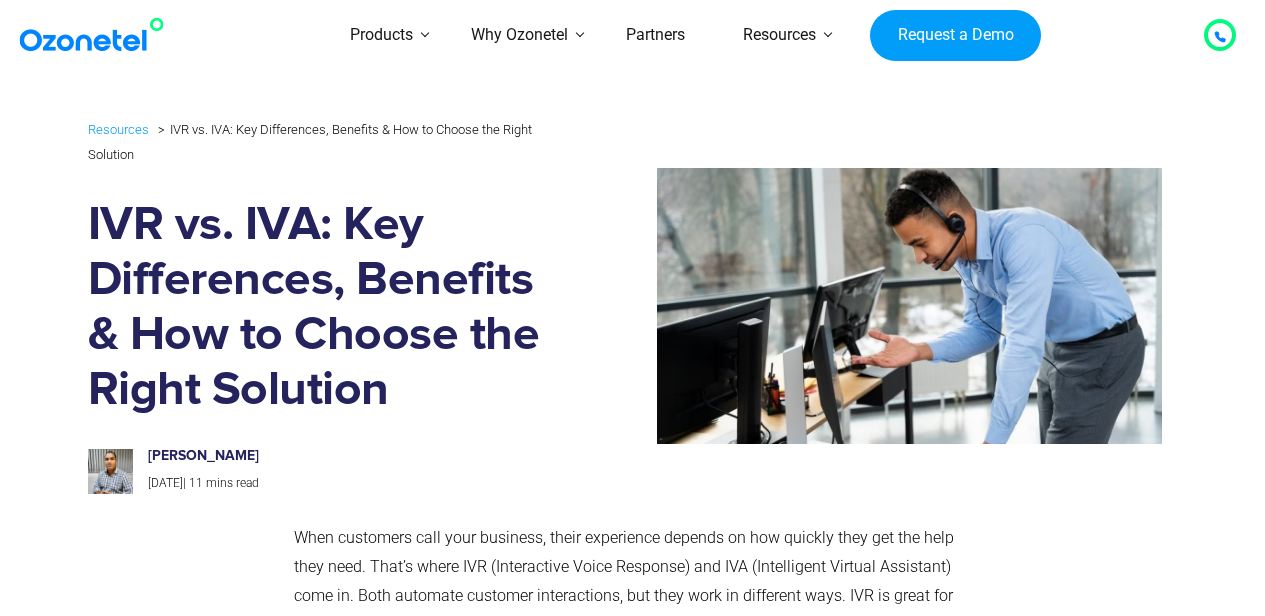 scroll, scrollTop: 0, scrollLeft: 0, axis: both 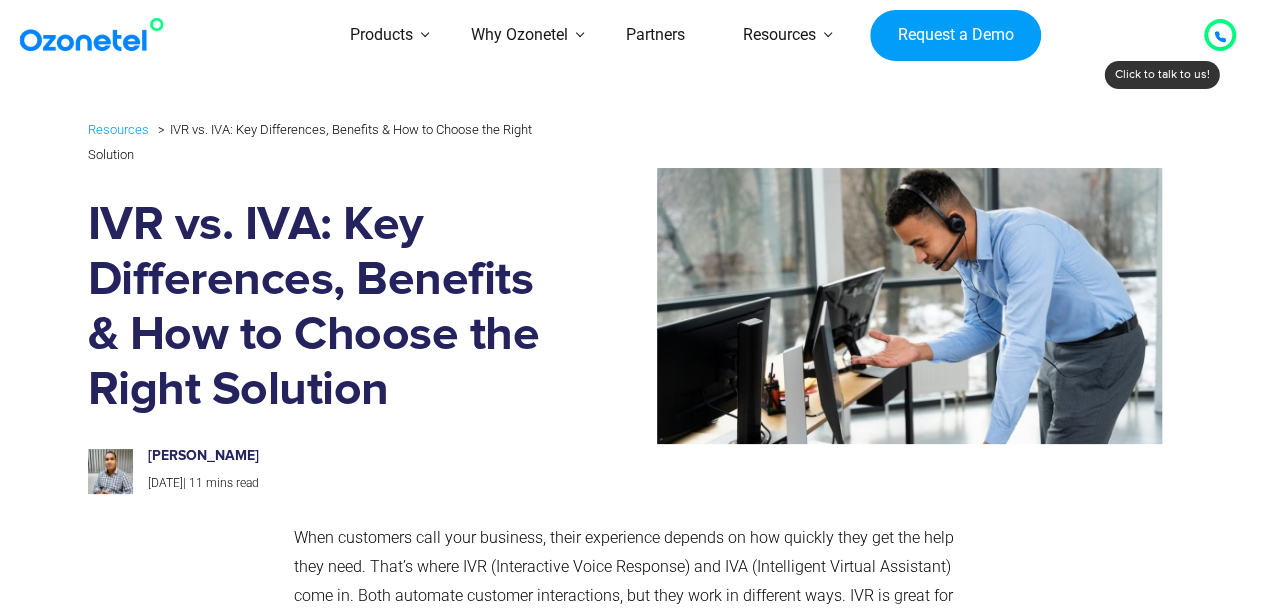 click on "IVR vs. IVA: Key Differences, Benefits & How to Choose the Right Solution" at bounding box center (315, 308) 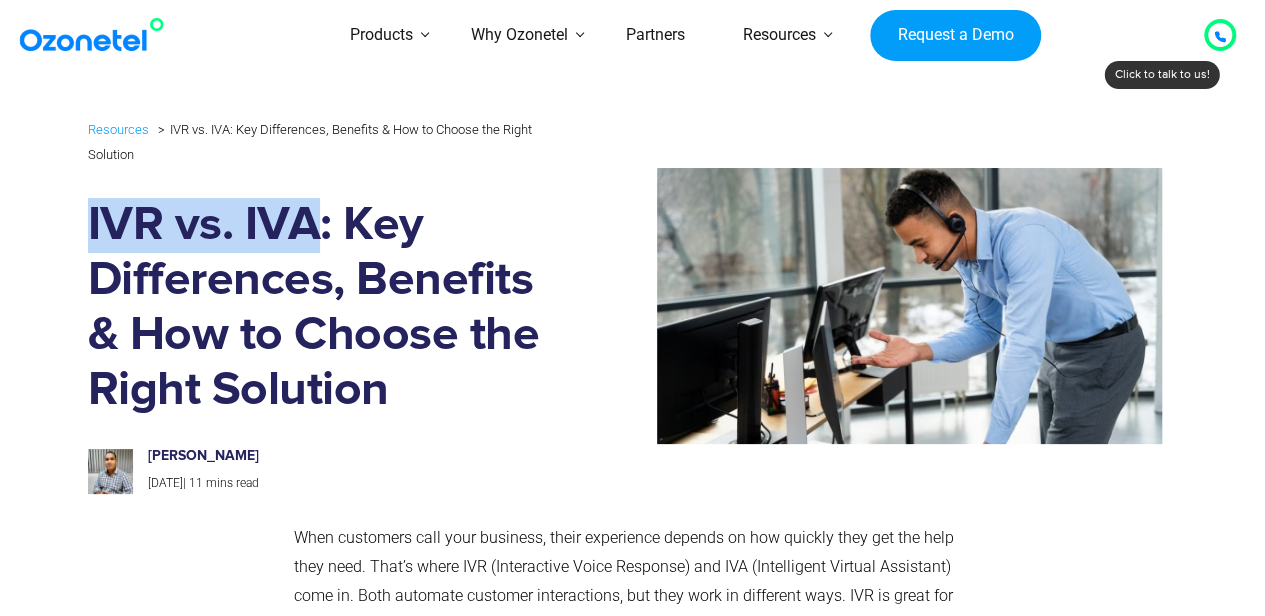 drag, startPoint x: 294, startPoint y: 215, endPoint x: 110, endPoint y: 225, distance: 184.27155 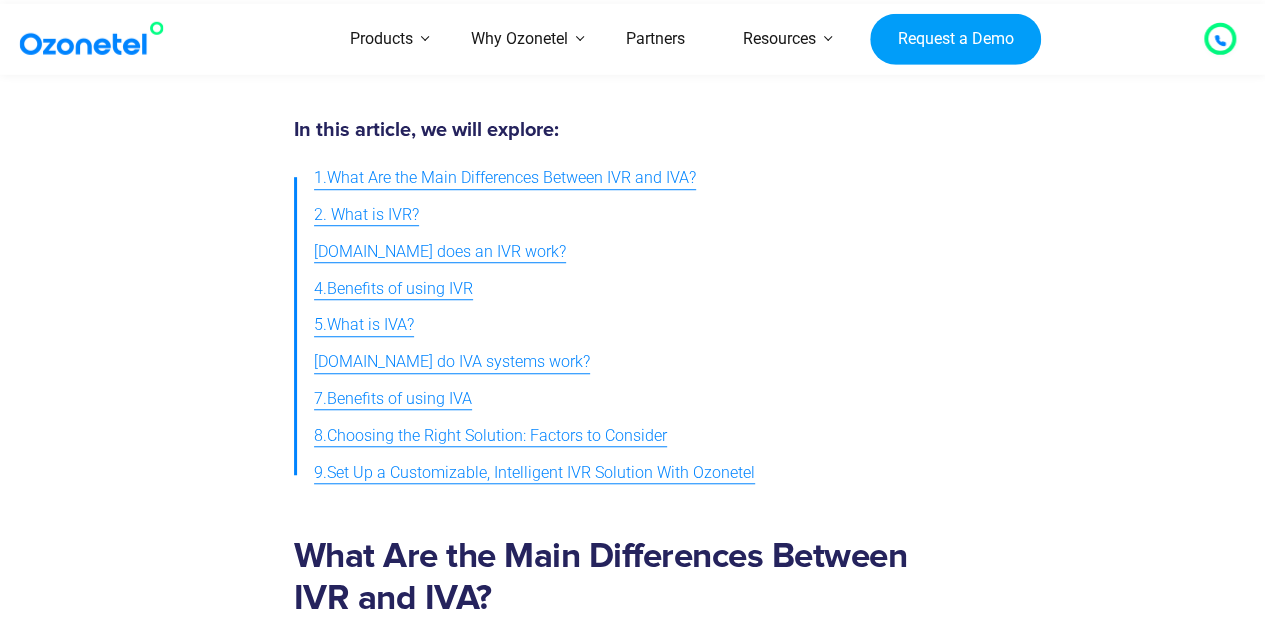 scroll, scrollTop: 650, scrollLeft: 0, axis: vertical 